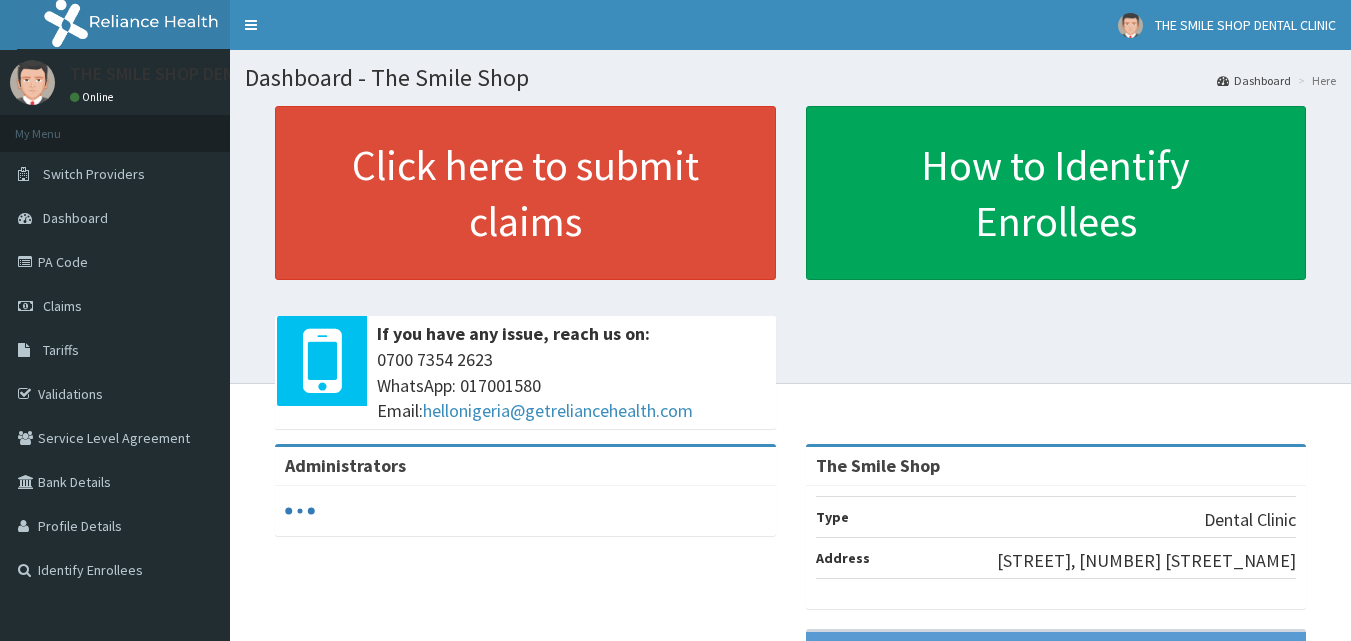 scroll, scrollTop: 0, scrollLeft: 0, axis: both 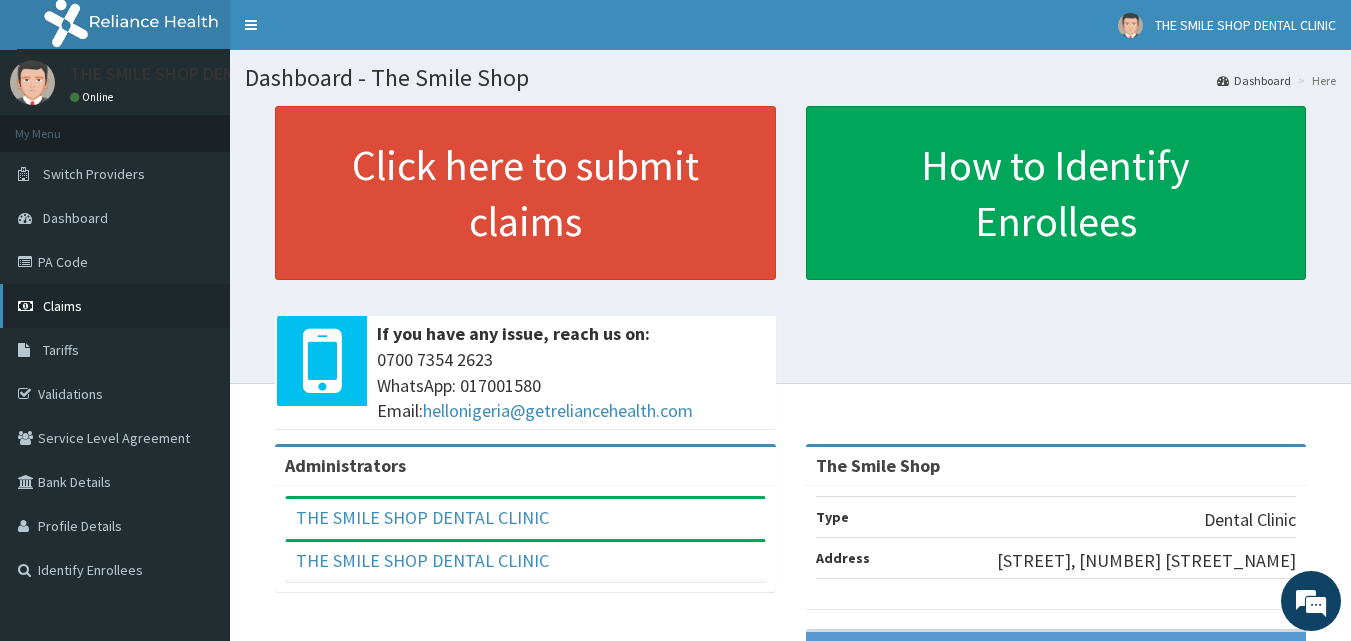 click on "Claims" at bounding box center (62, 306) 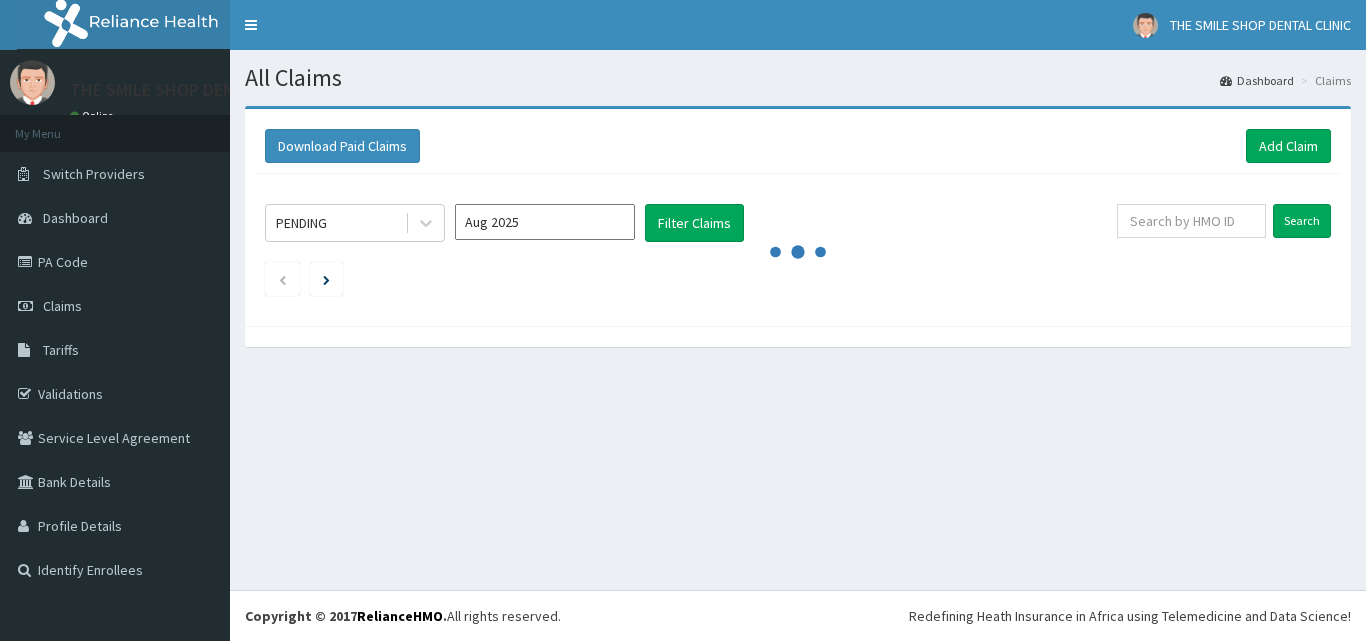 scroll, scrollTop: 0, scrollLeft: 0, axis: both 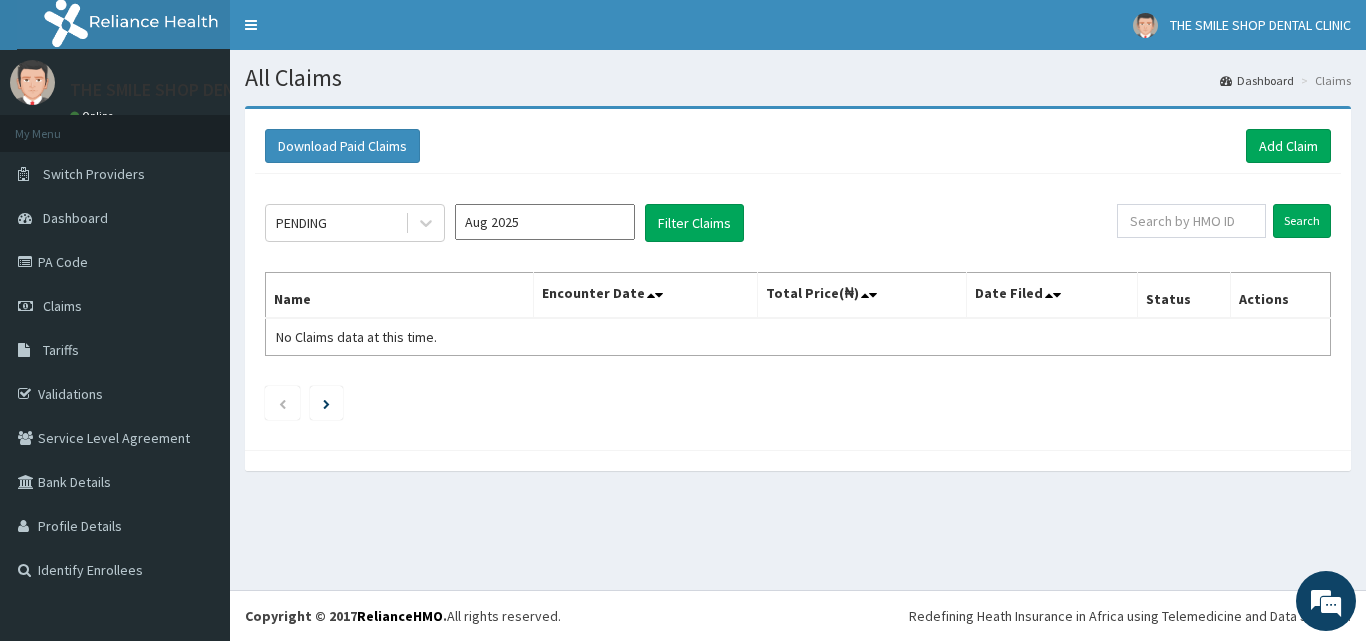 click on "Aug 2025" at bounding box center (545, 222) 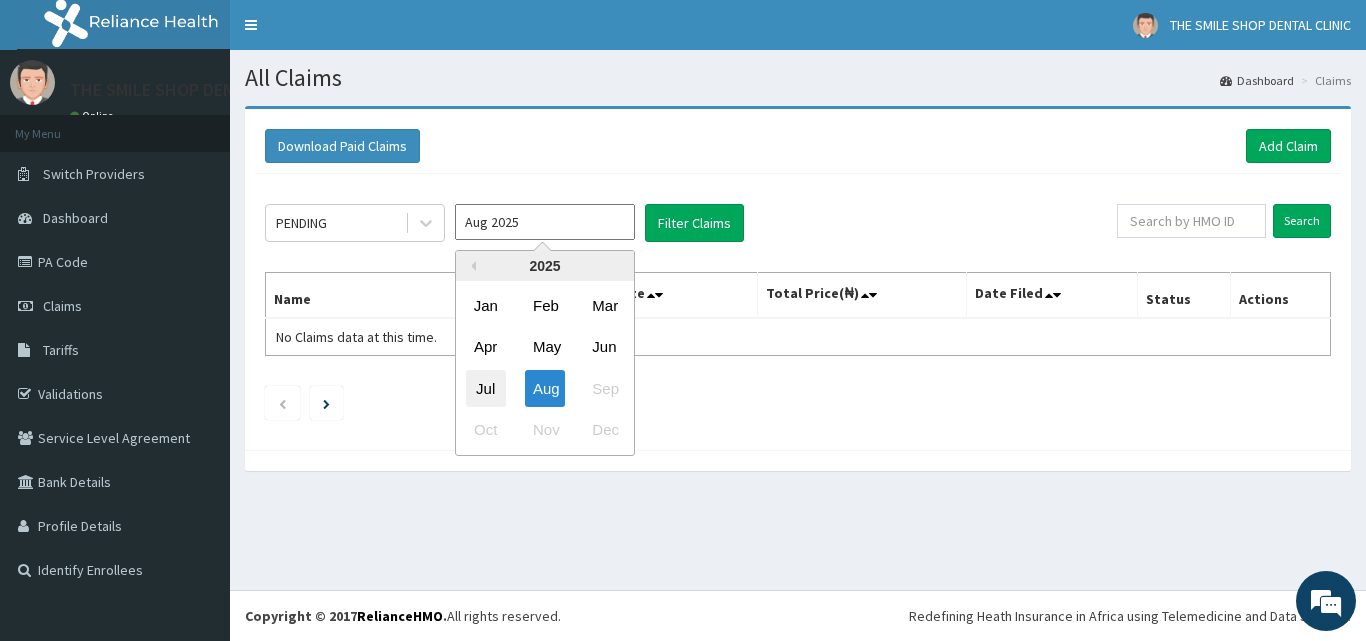 click on "Jul" at bounding box center (486, 388) 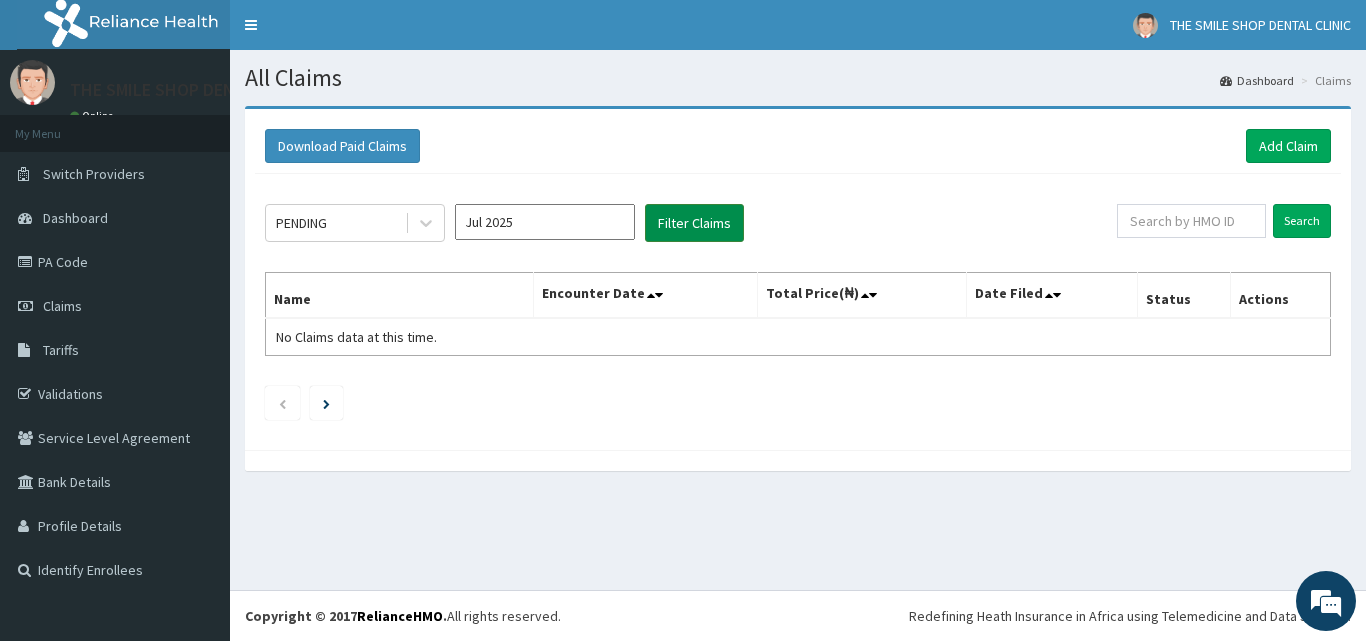 click on "Filter Claims" at bounding box center [694, 223] 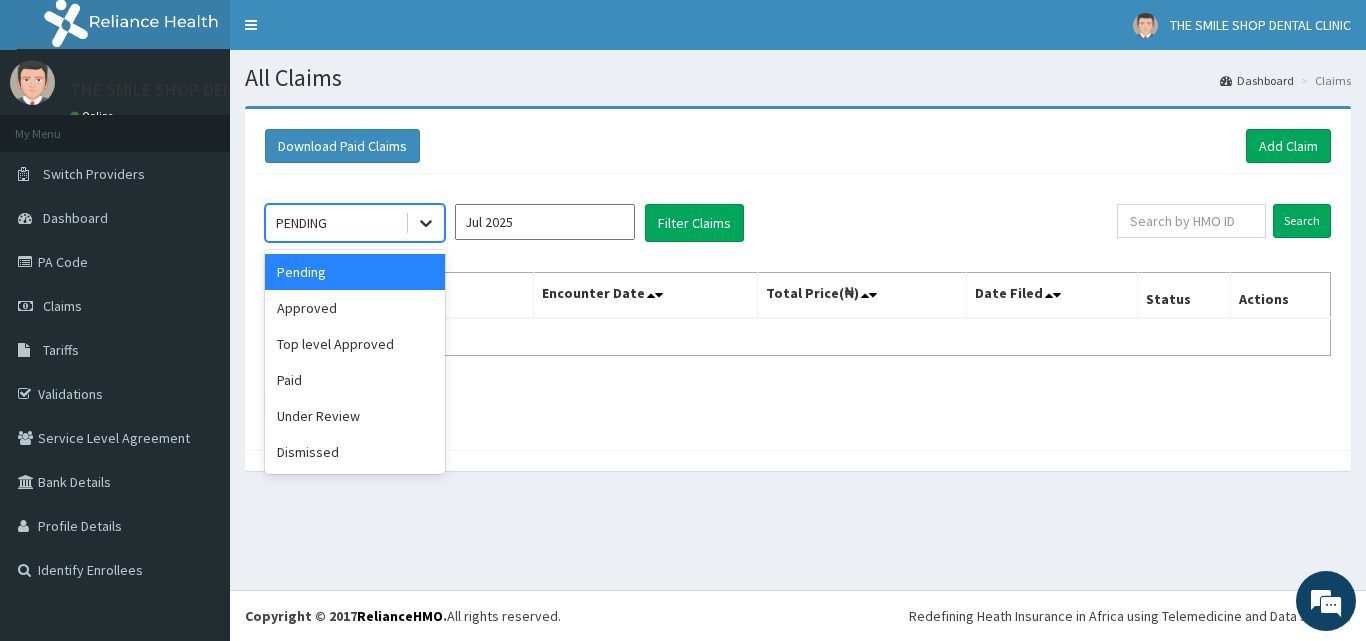 click at bounding box center [426, 223] 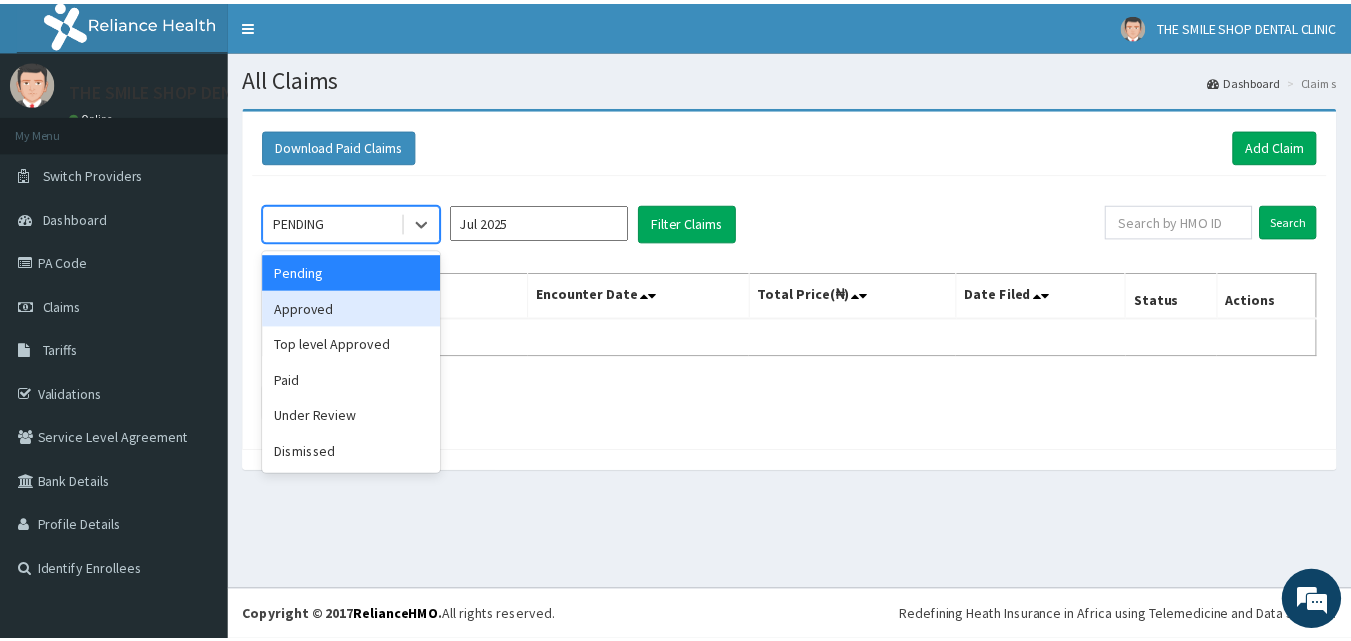 scroll, scrollTop: 0, scrollLeft: 0, axis: both 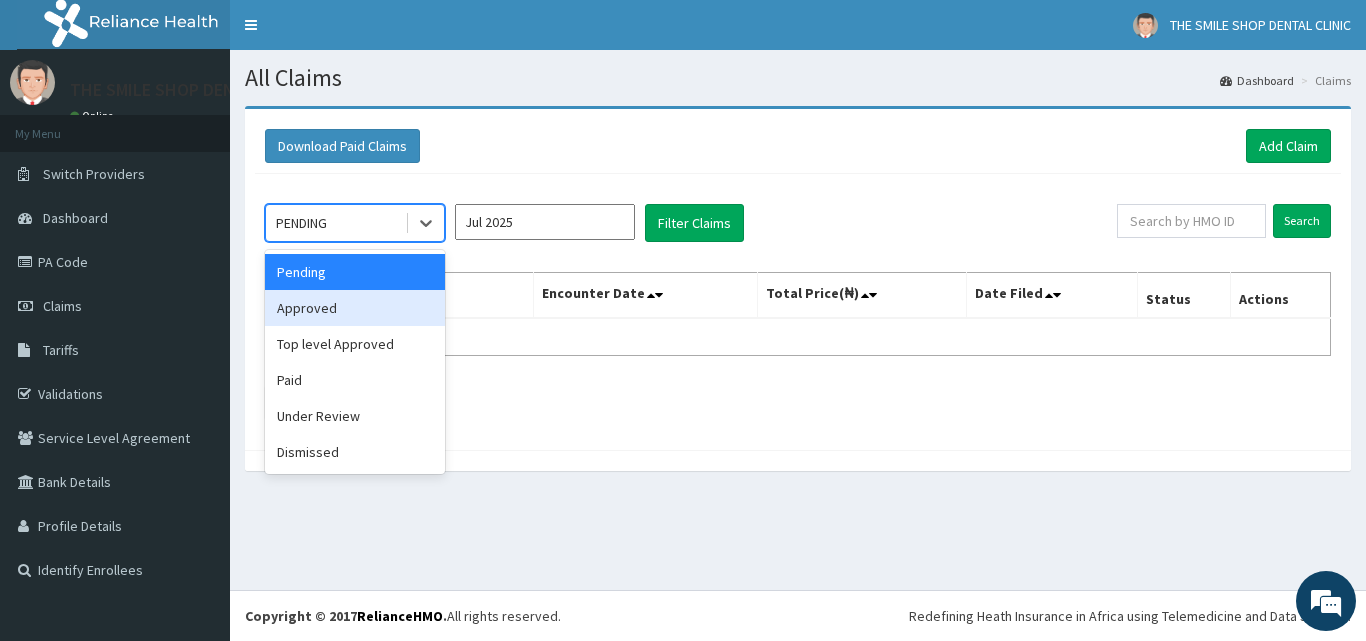 click on "Approved" at bounding box center (355, 308) 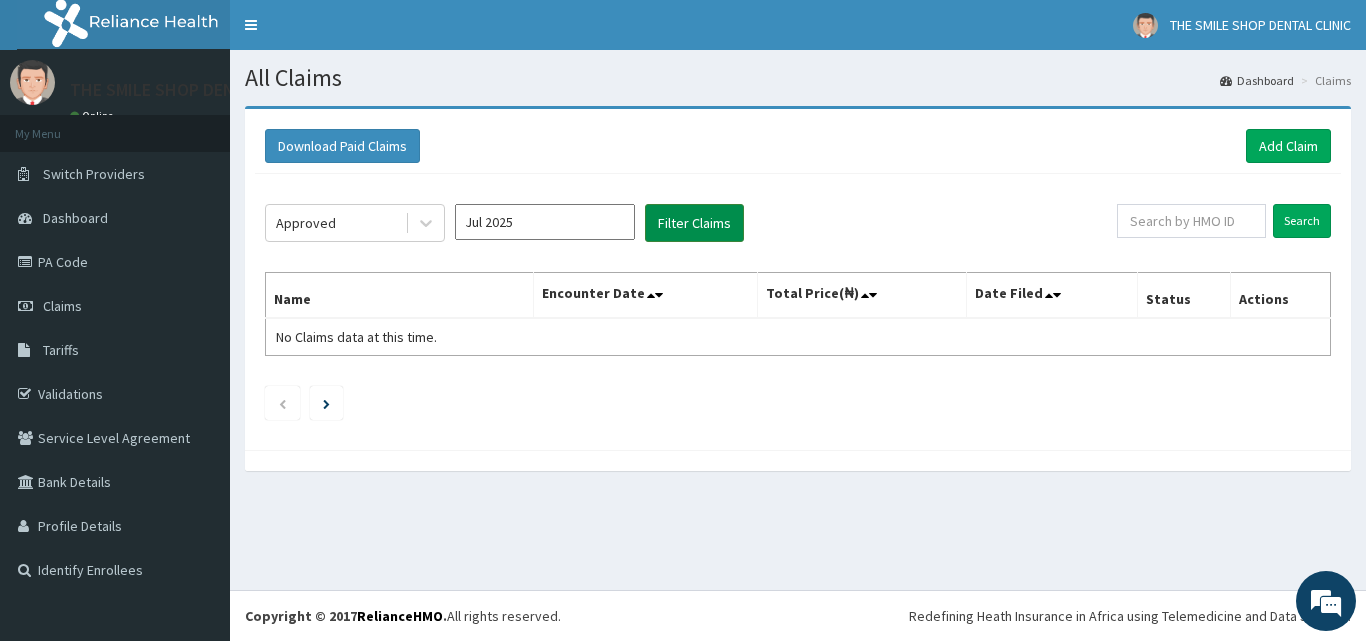 click on "Filter Claims" at bounding box center [694, 223] 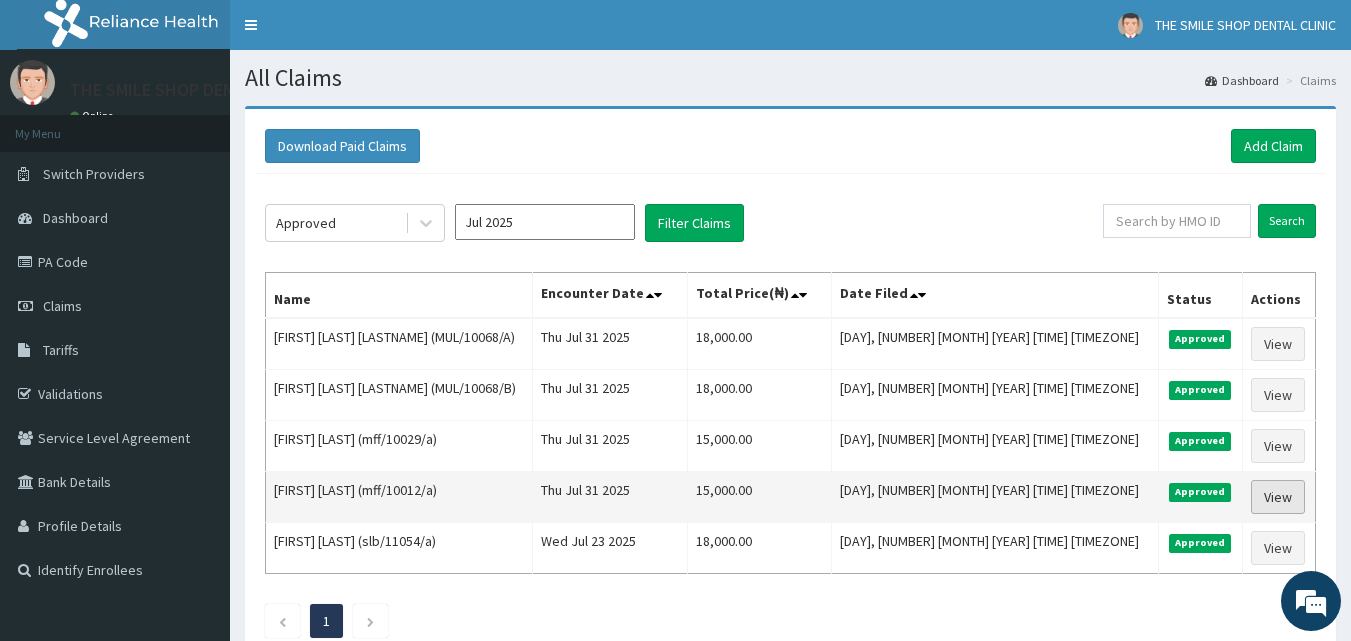 click on "View" at bounding box center [1278, 497] 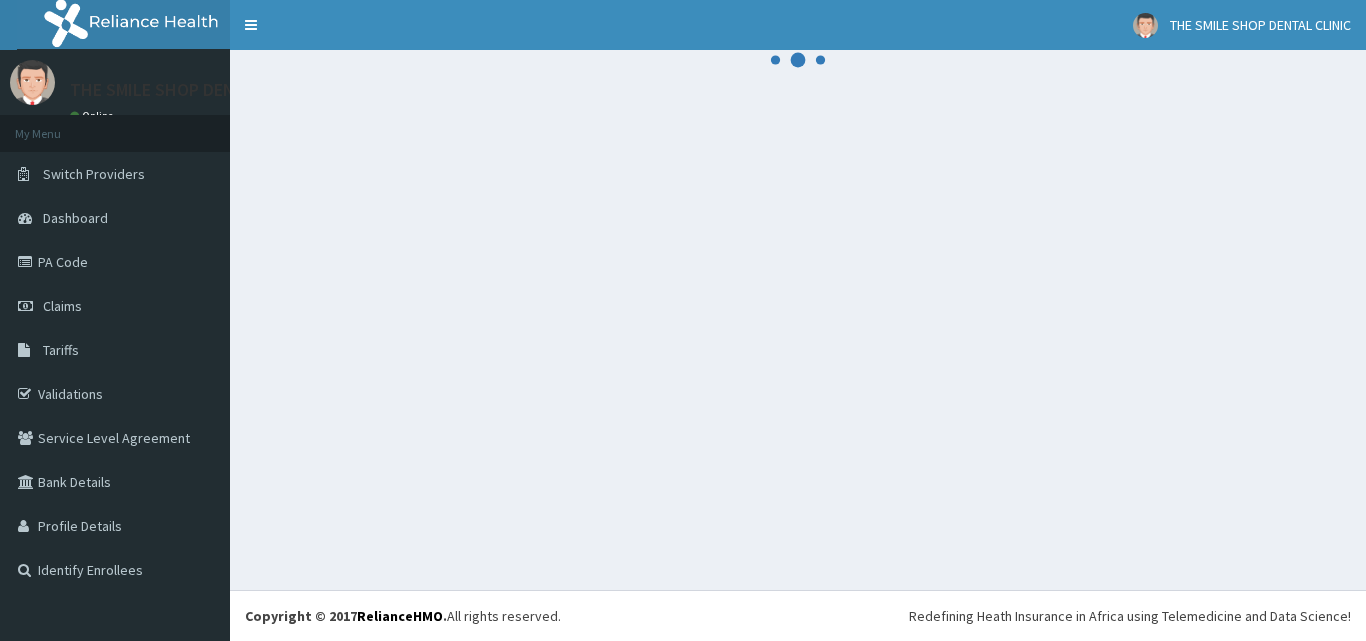 scroll, scrollTop: 0, scrollLeft: 0, axis: both 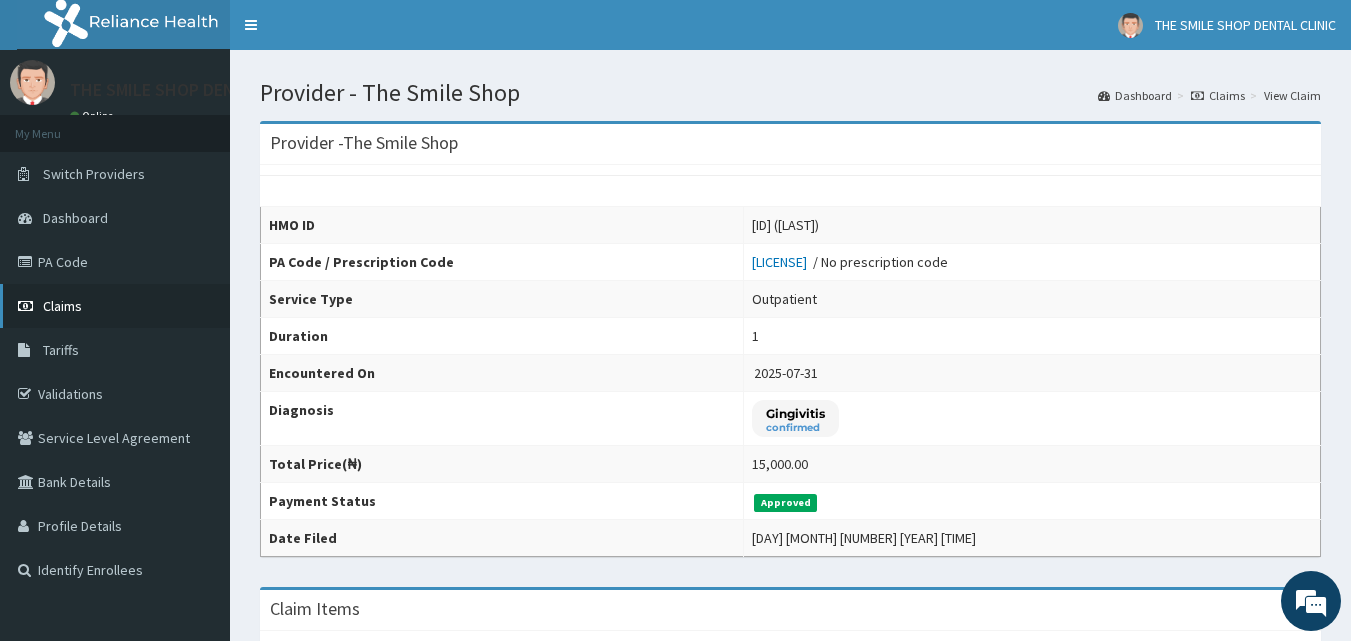click on "Claims" at bounding box center (115, 306) 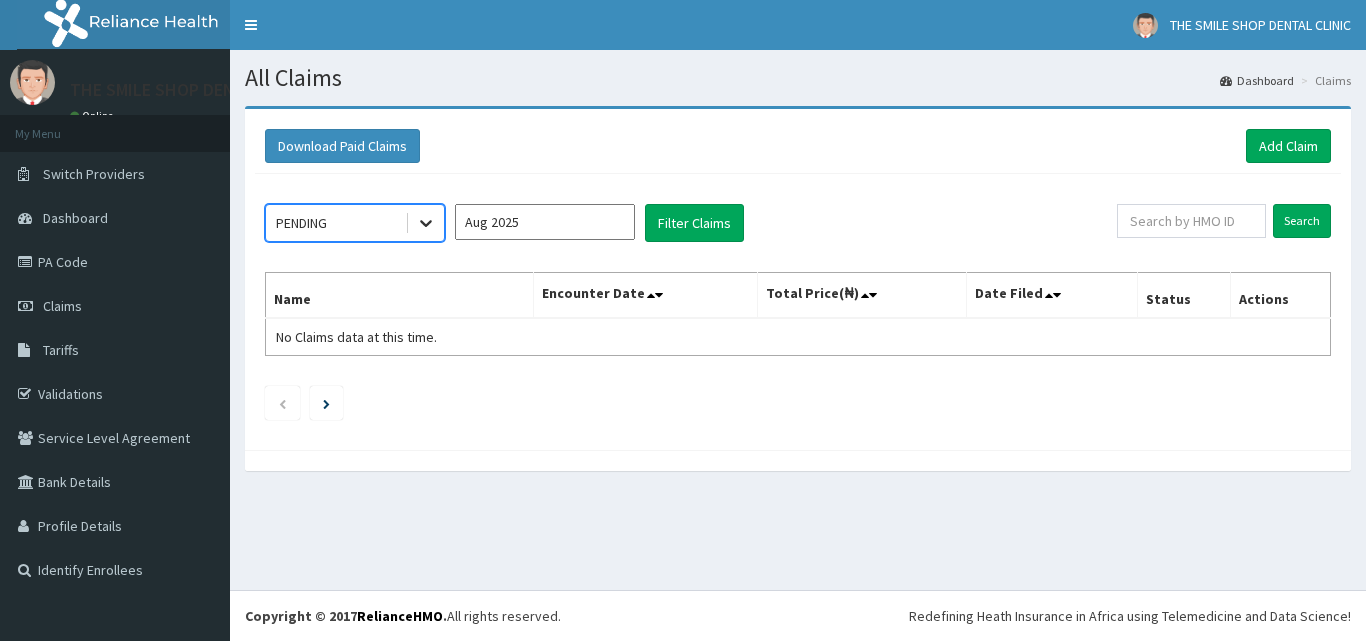 scroll, scrollTop: 0, scrollLeft: 0, axis: both 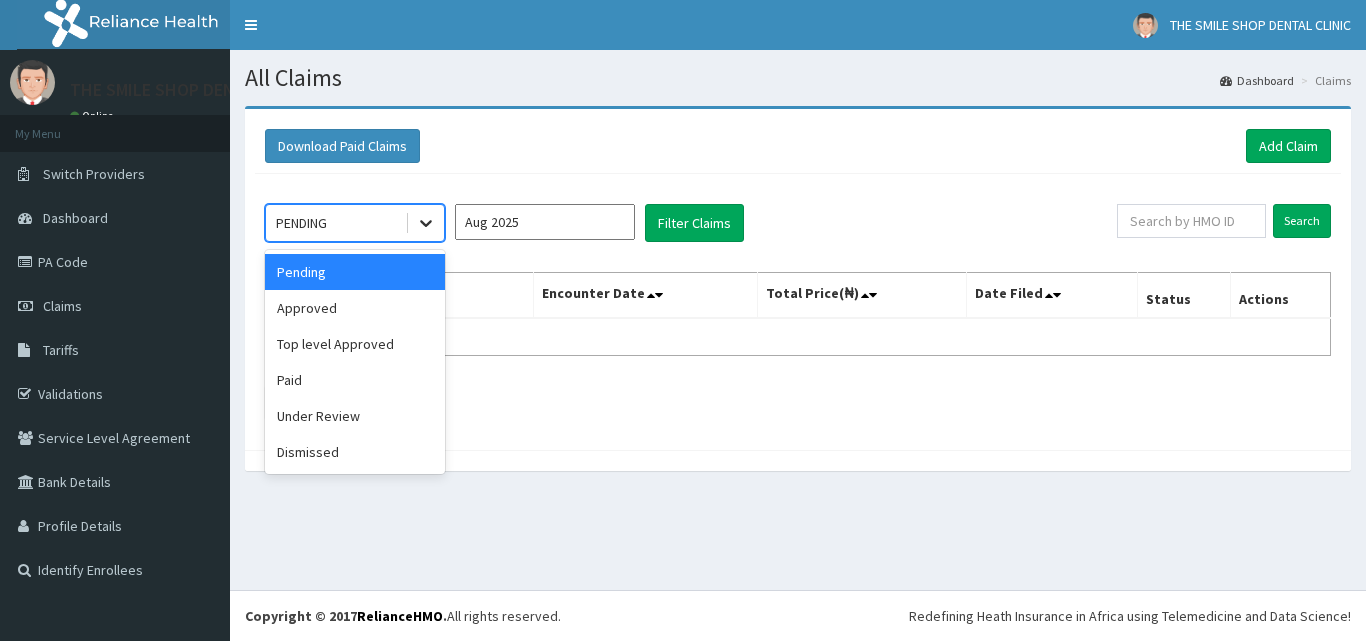 click 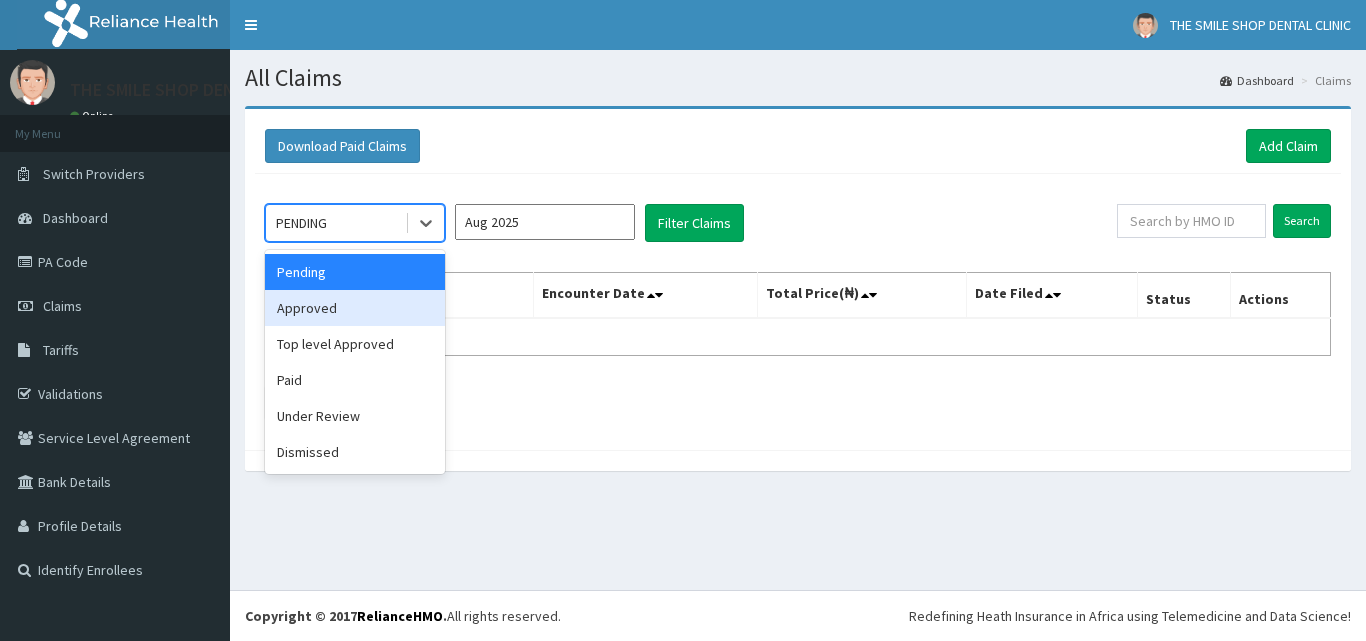 click on "Approved" at bounding box center [355, 308] 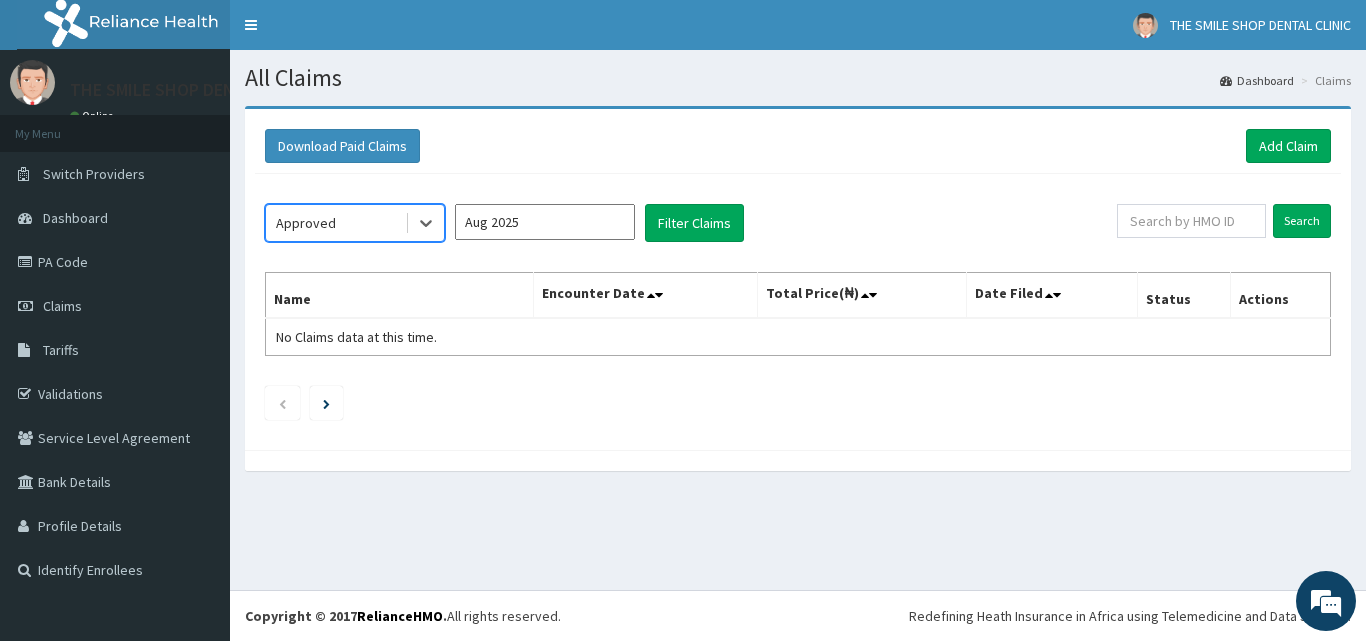 click on "Aug 2025" at bounding box center [545, 222] 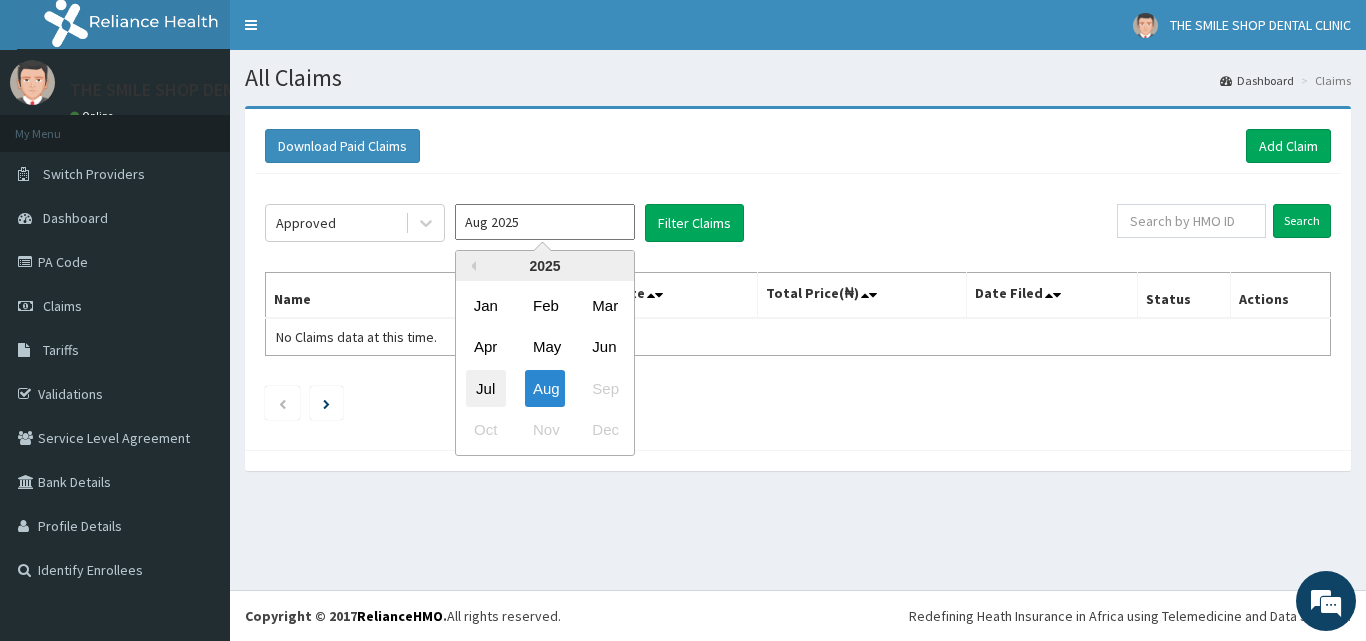 click on "Jul" at bounding box center [486, 388] 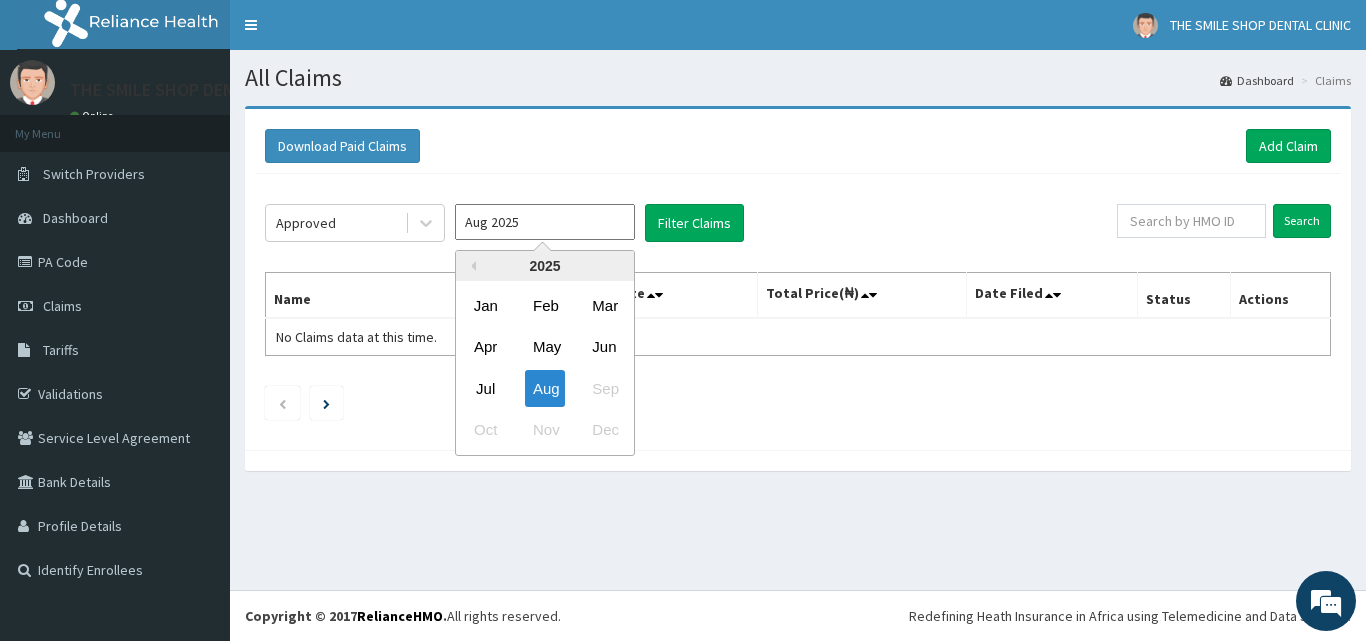type on "Jul 2025" 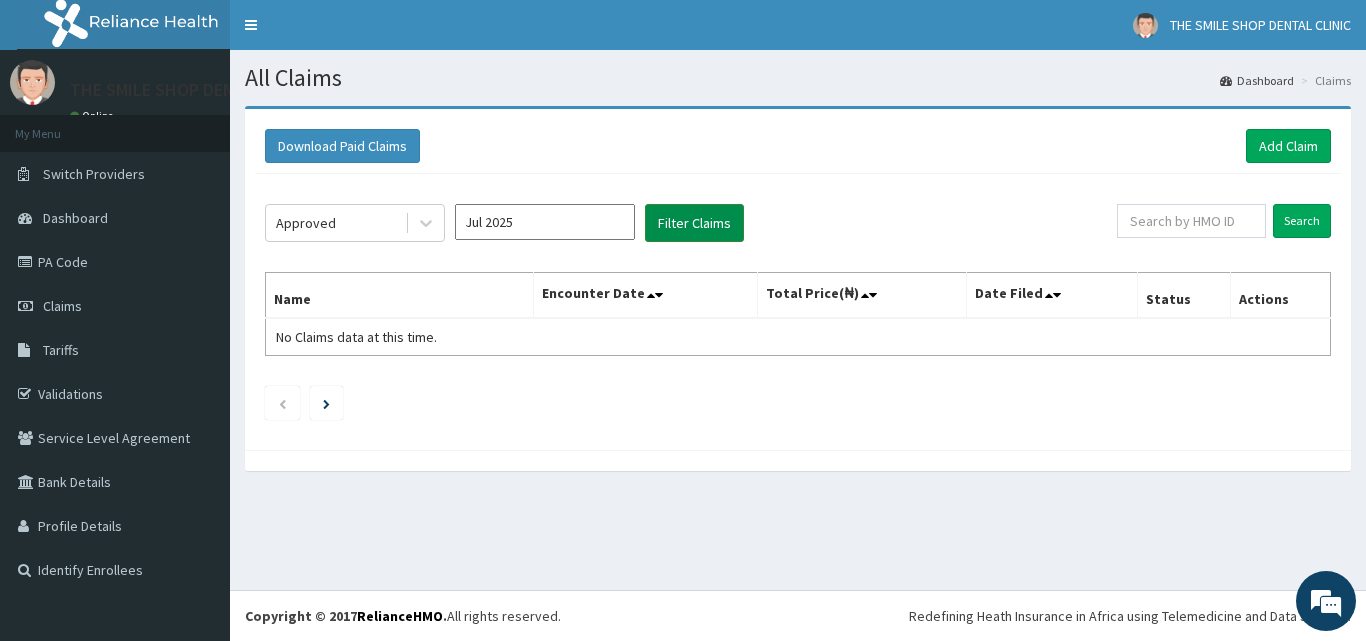 click on "Filter Claims" at bounding box center [694, 223] 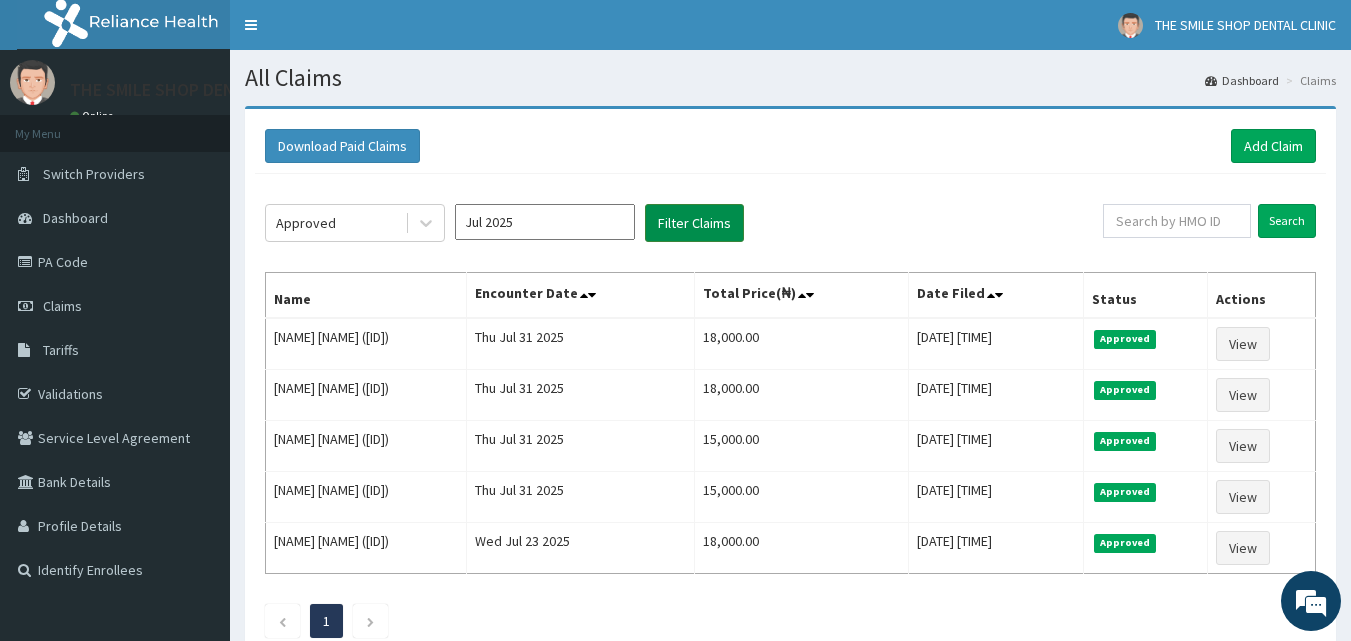 scroll, scrollTop: 0, scrollLeft: 0, axis: both 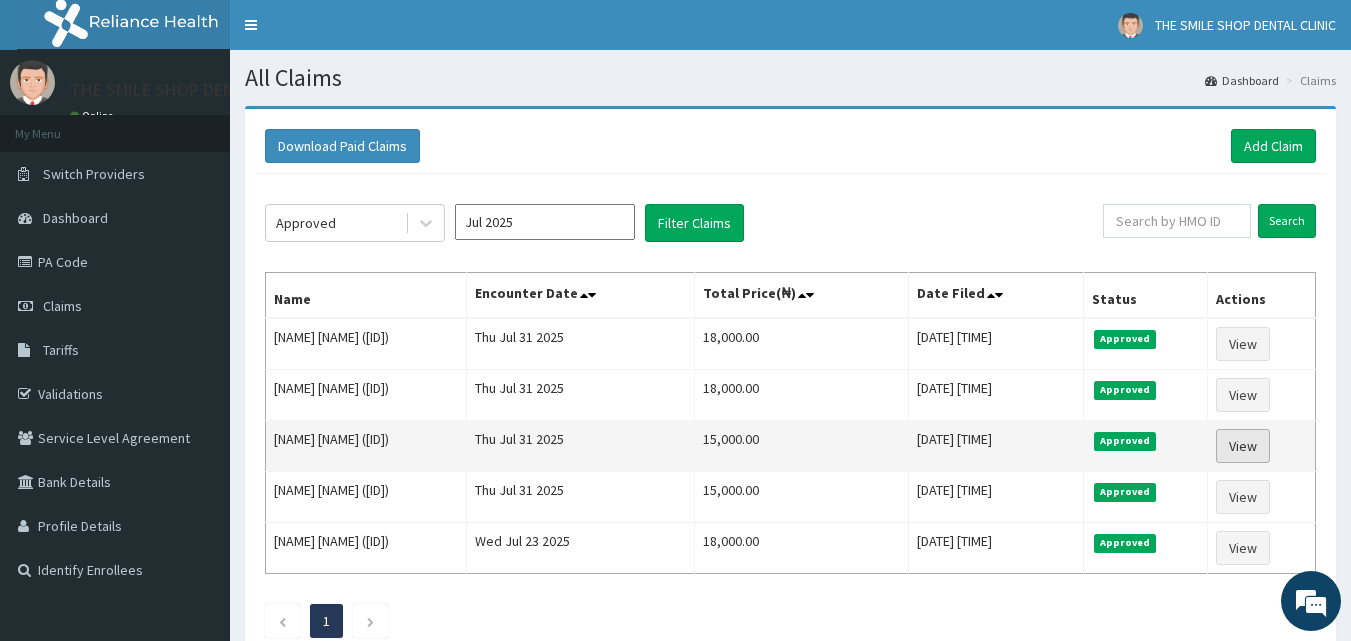 click on "View" at bounding box center [1243, 446] 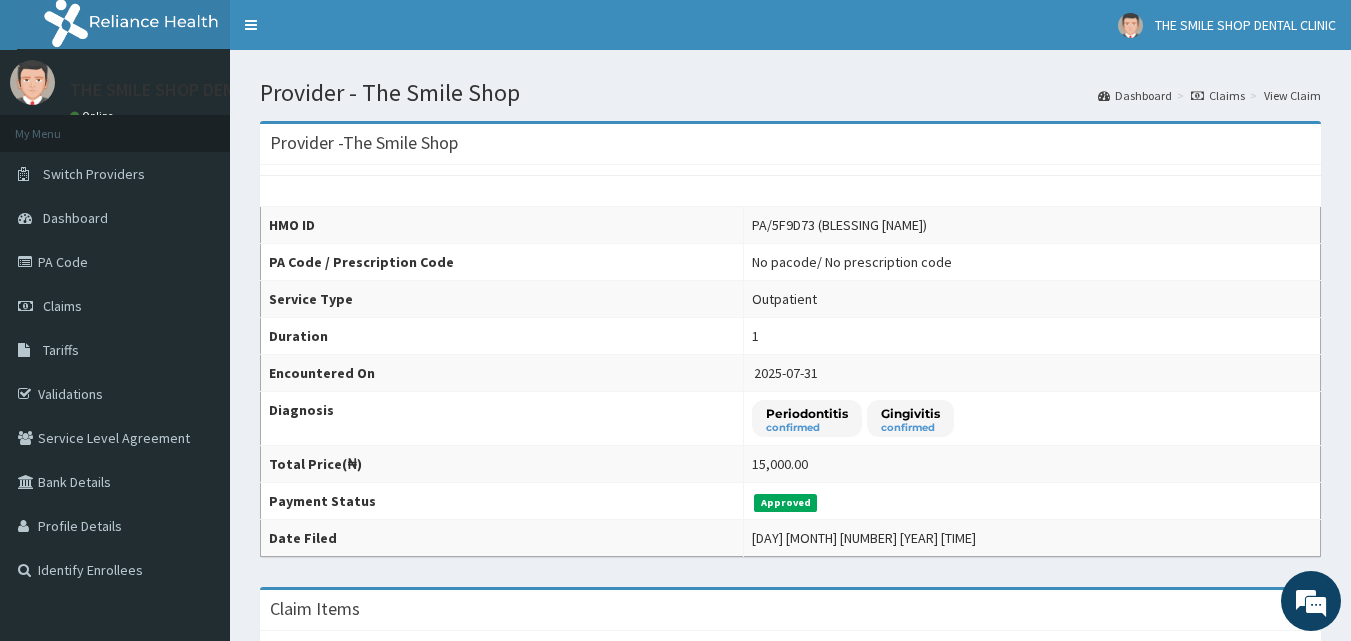 scroll, scrollTop: 0, scrollLeft: 0, axis: both 